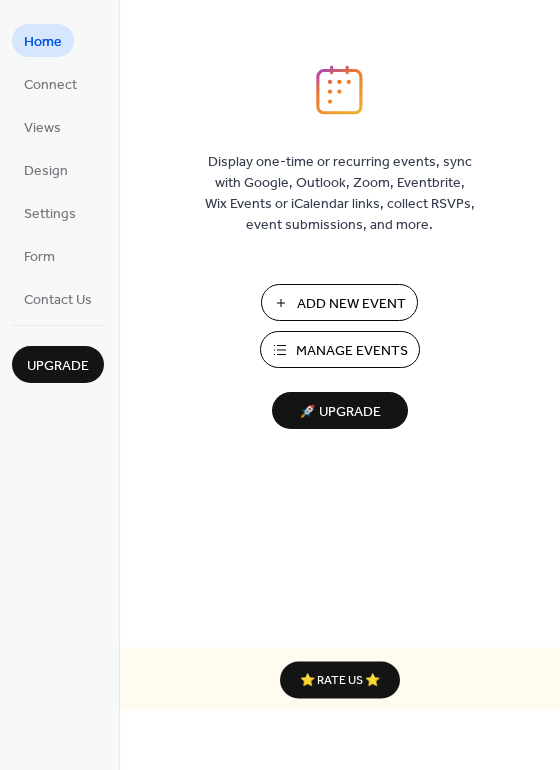 scroll, scrollTop: 0, scrollLeft: 0, axis: both 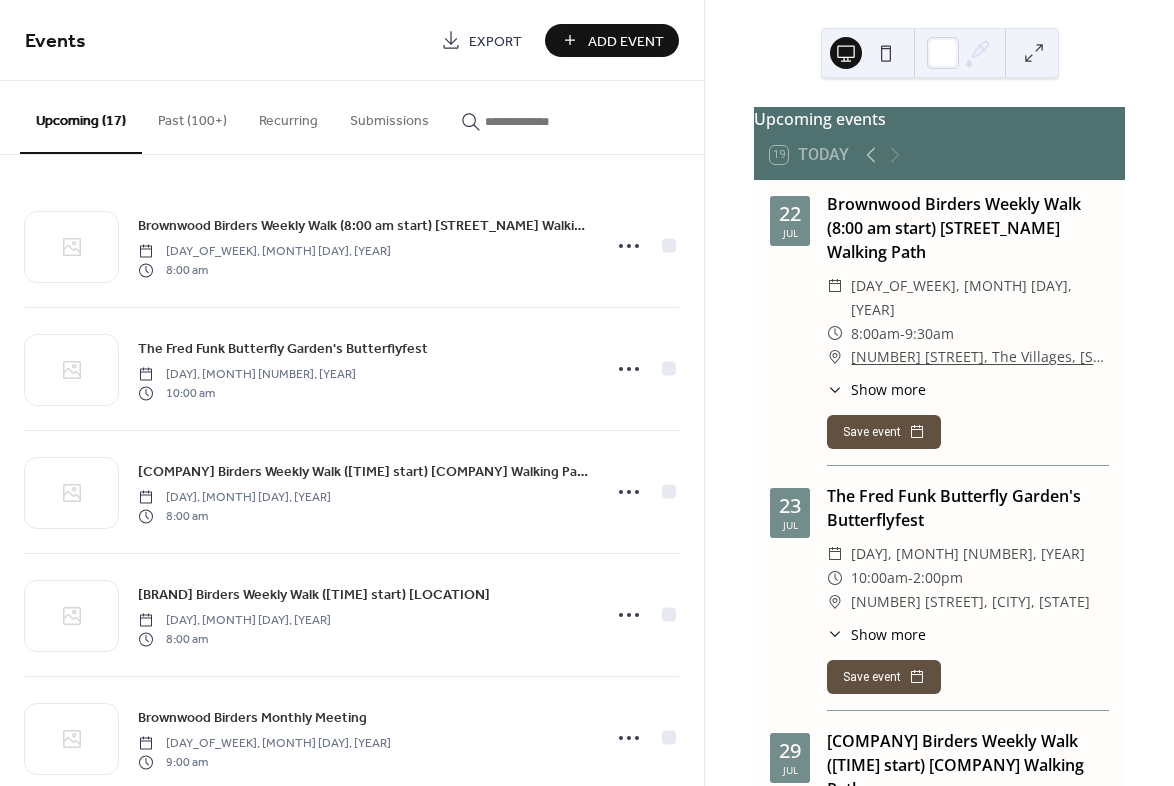 click 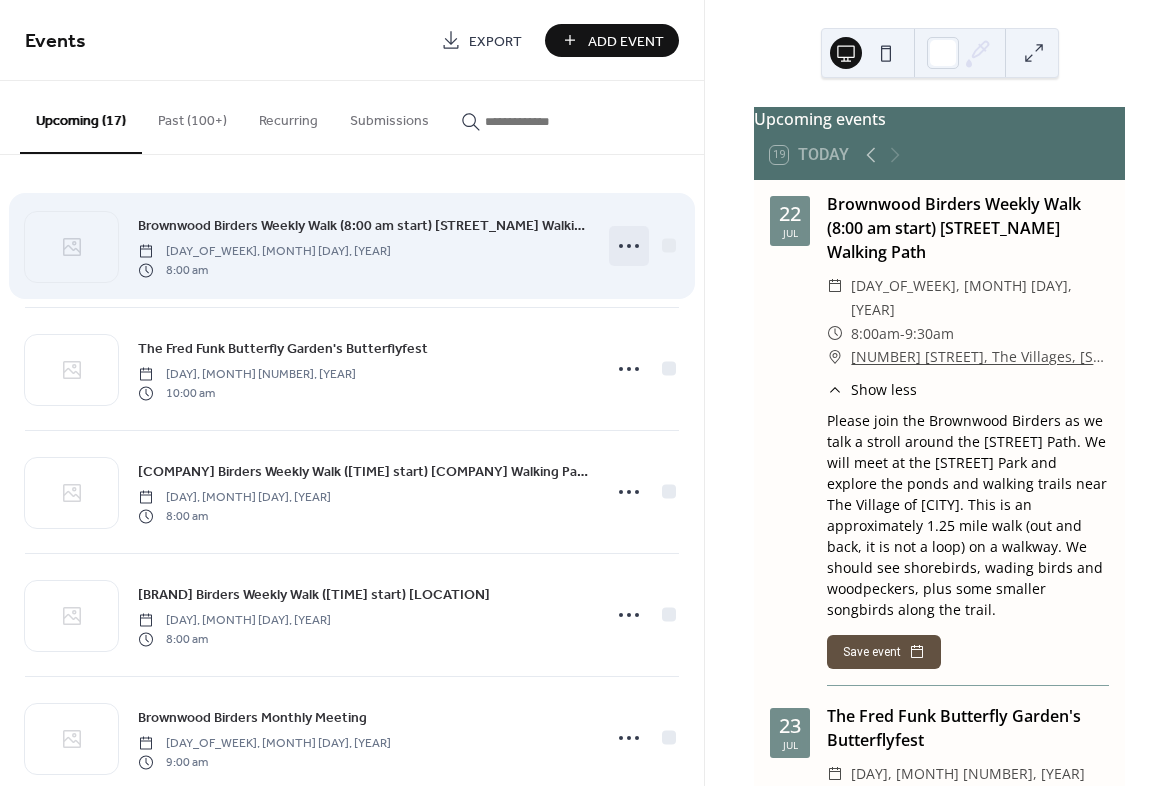 click 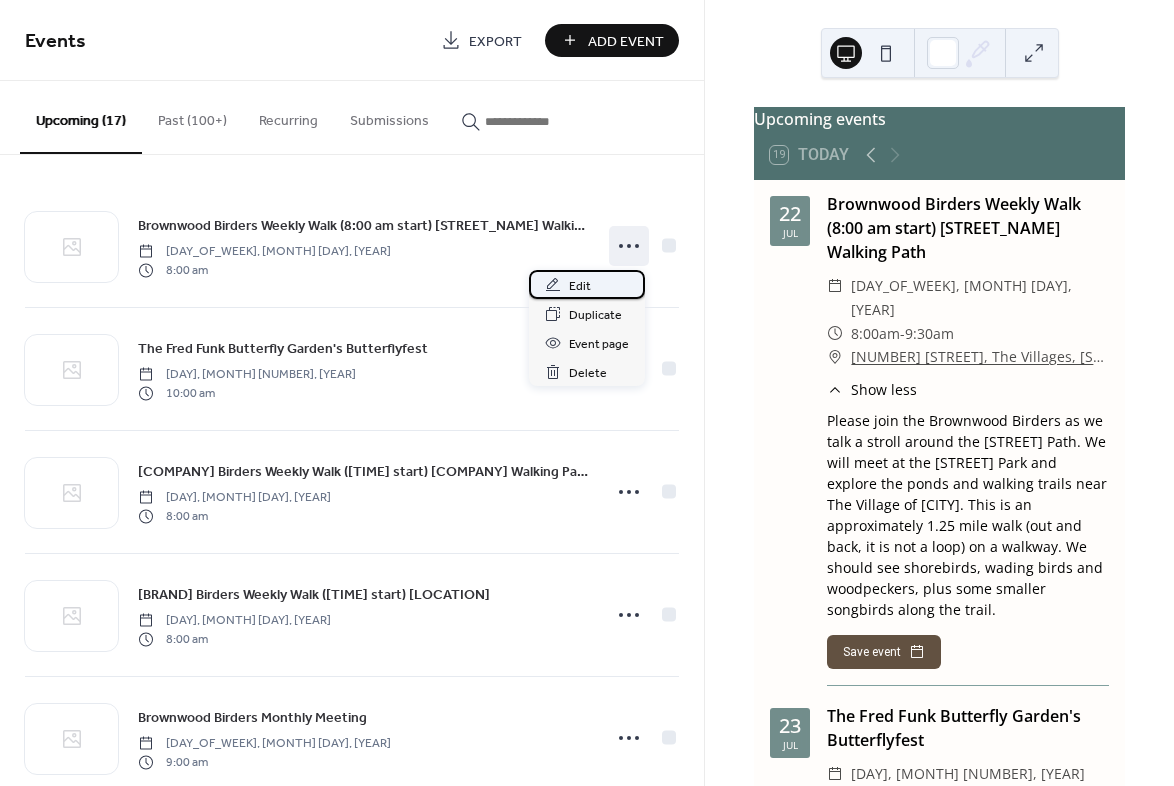 click on "Edit" at bounding box center (580, 286) 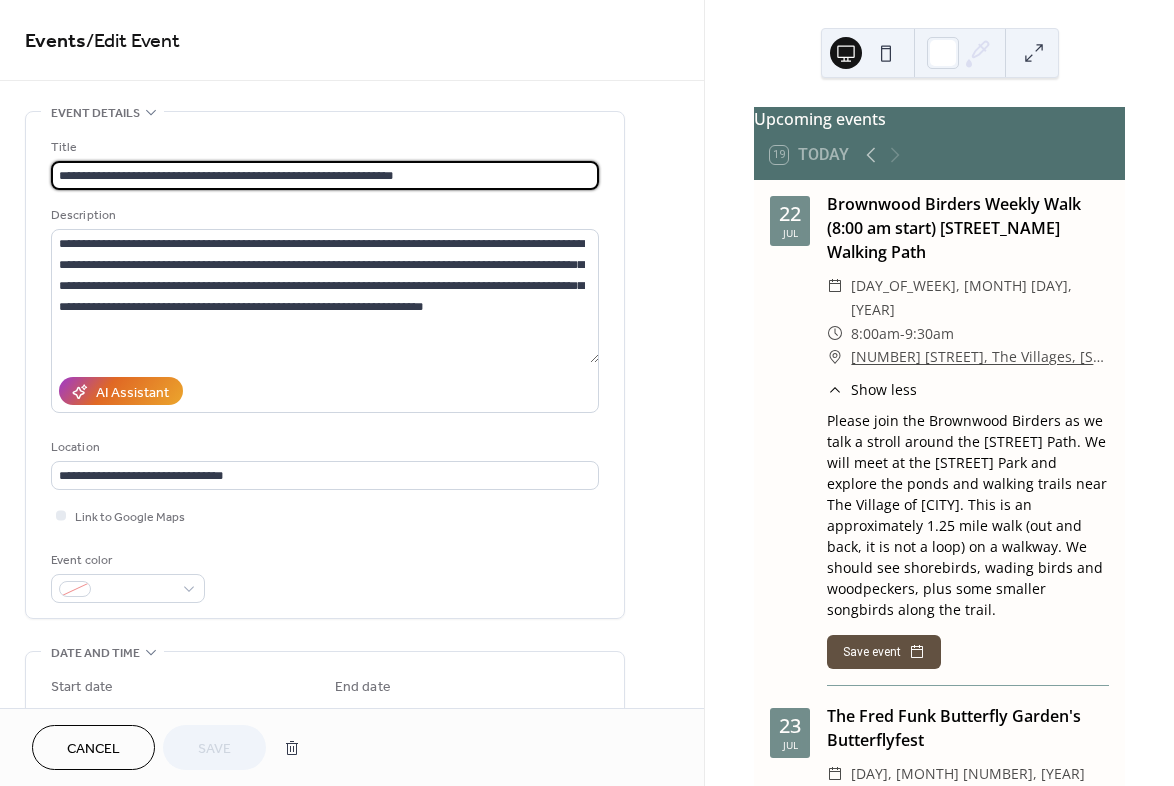 click on "**********" at bounding box center [325, 175] 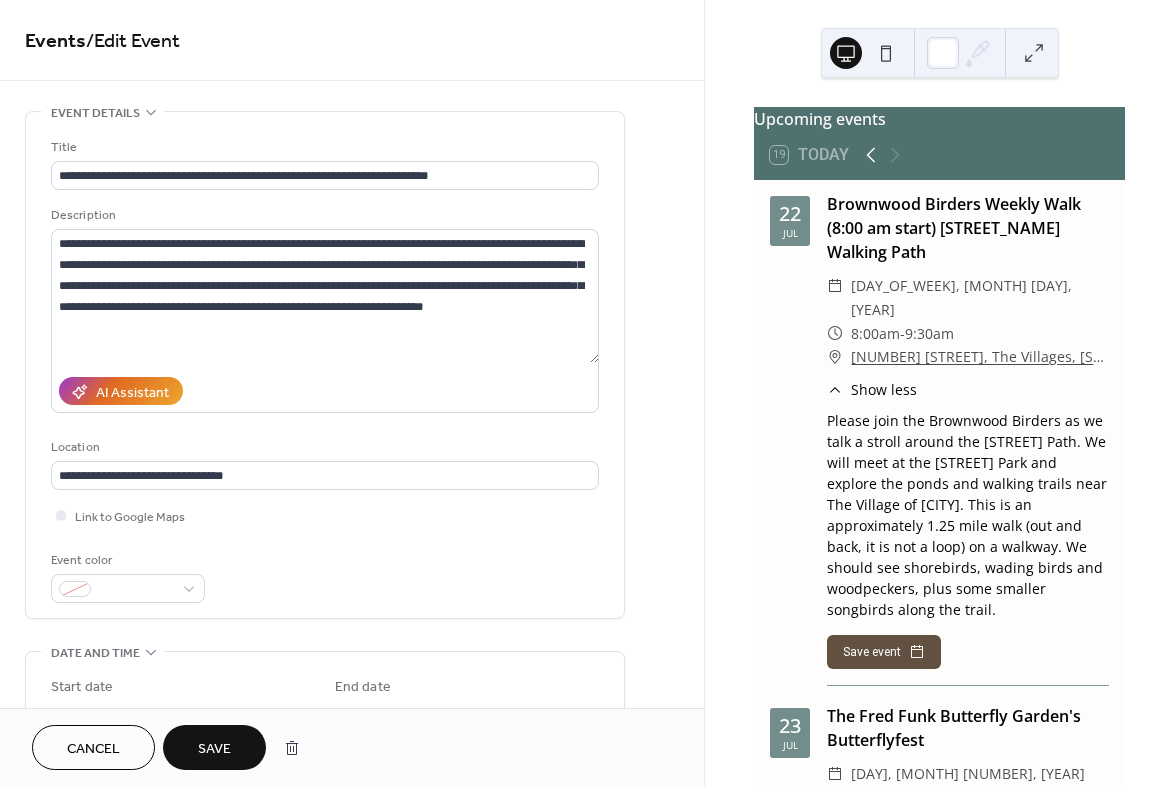 click 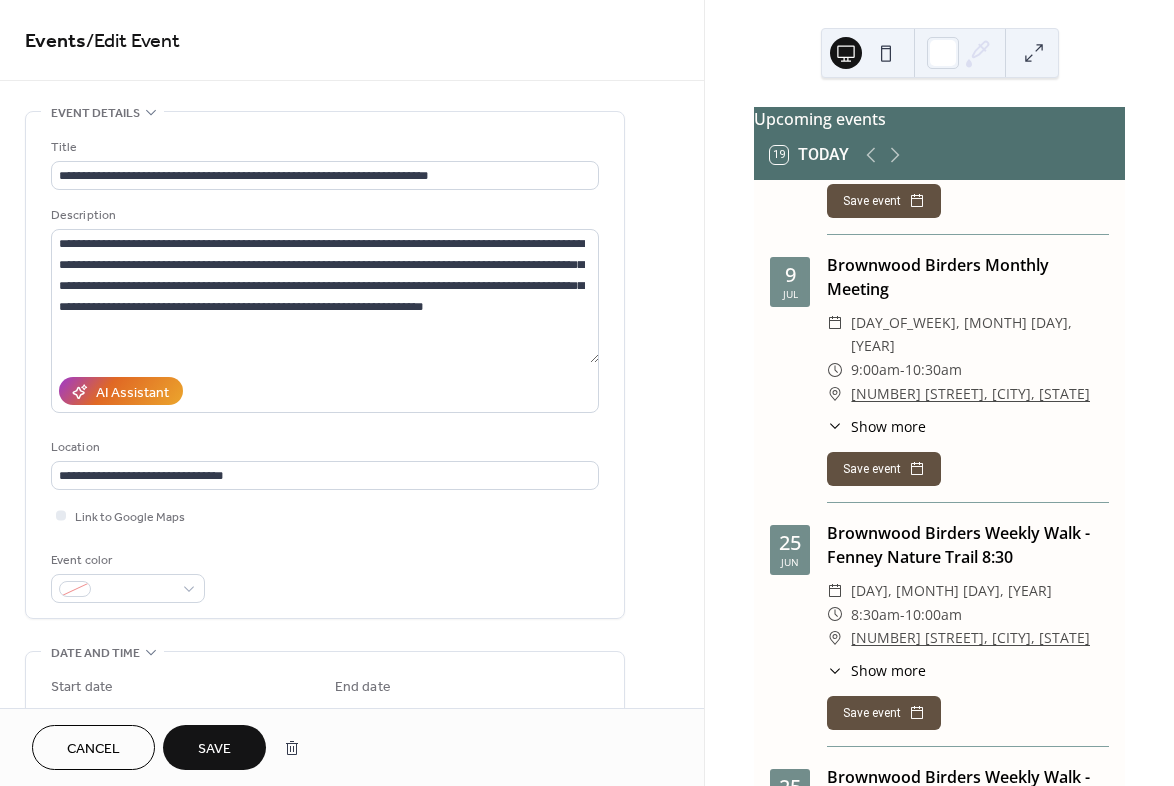 scroll, scrollTop: 15300, scrollLeft: 0, axis: vertical 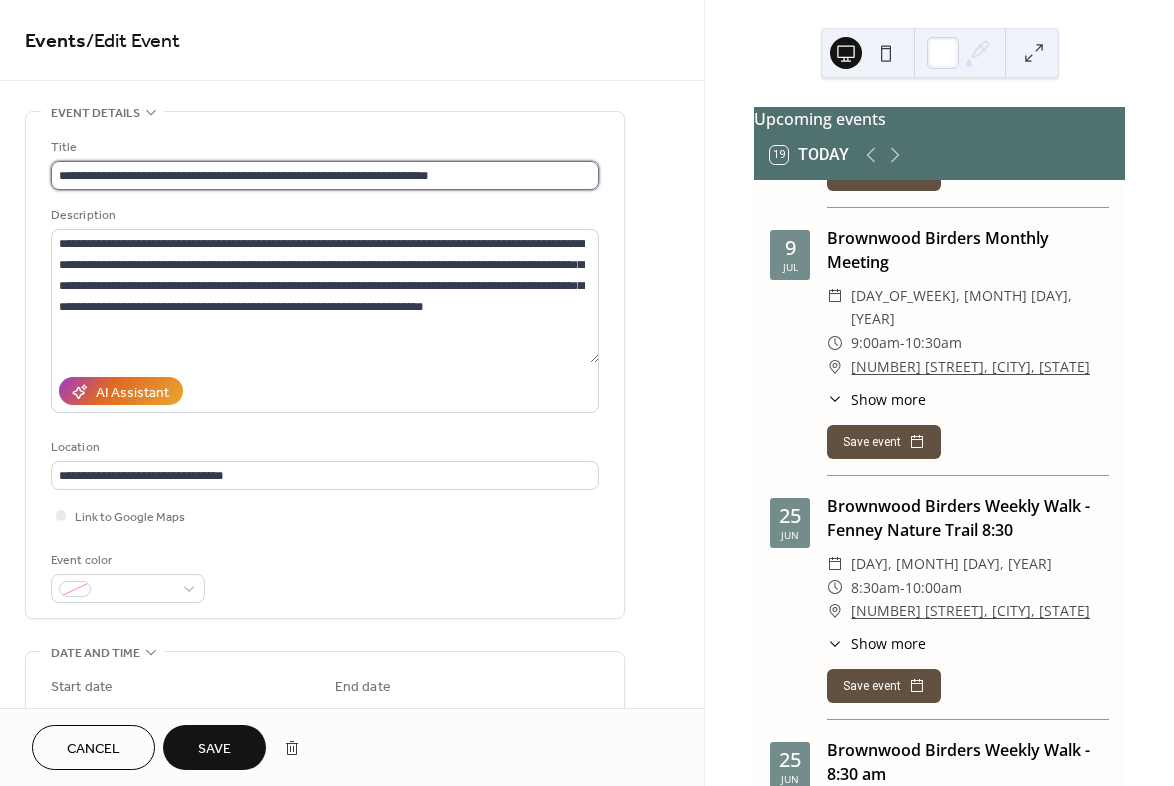 click on "**********" at bounding box center (325, 175) 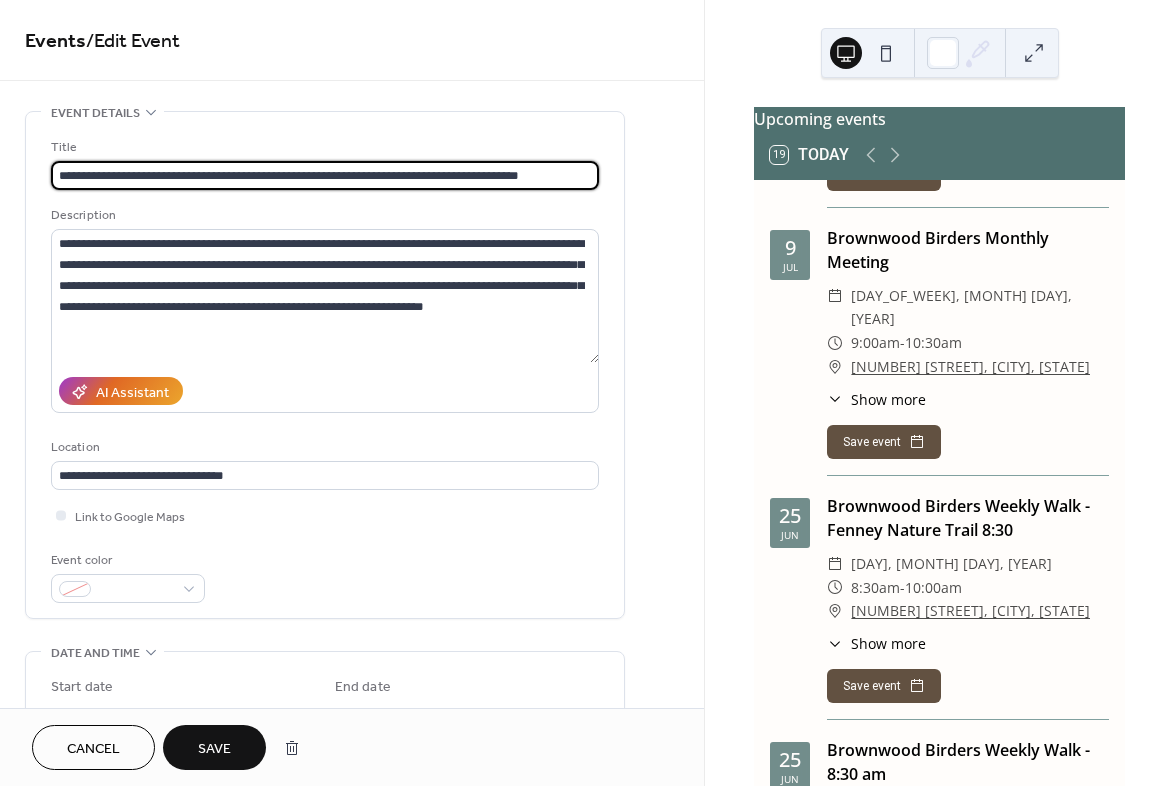 scroll, scrollTop: 0, scrollLeft: 32, axis: horizontal 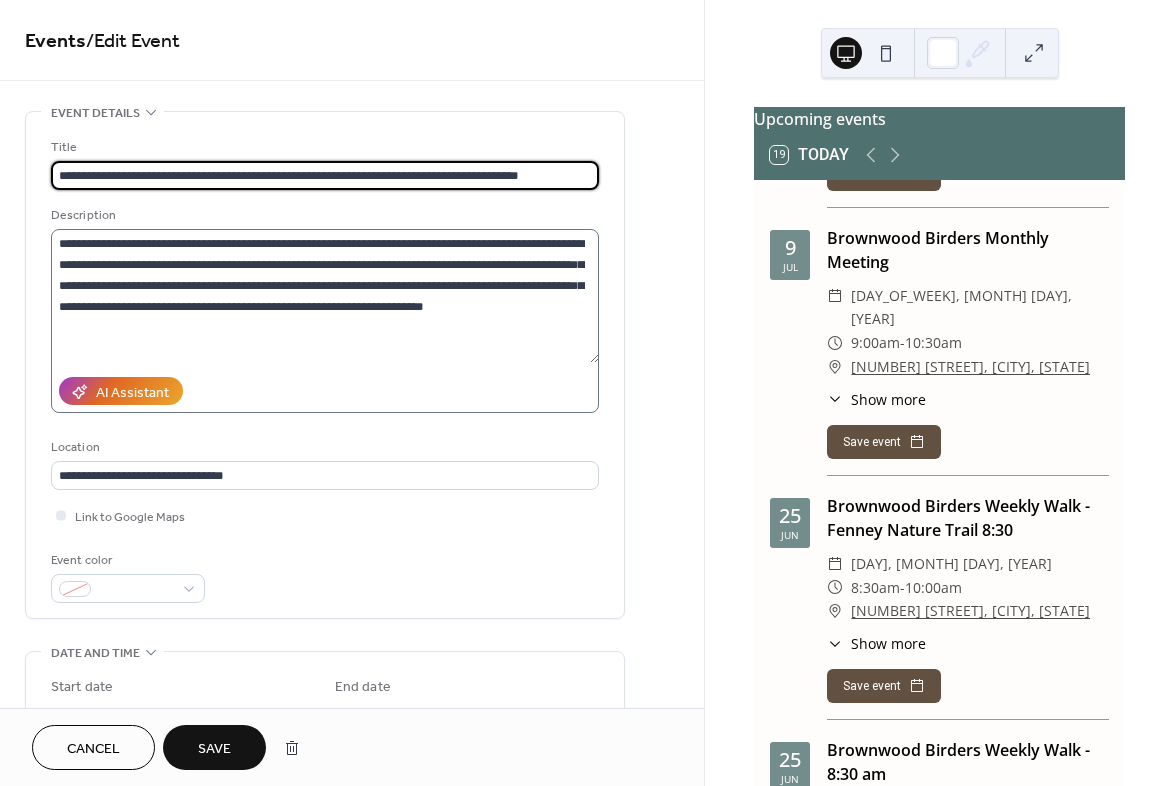 type on "**********" 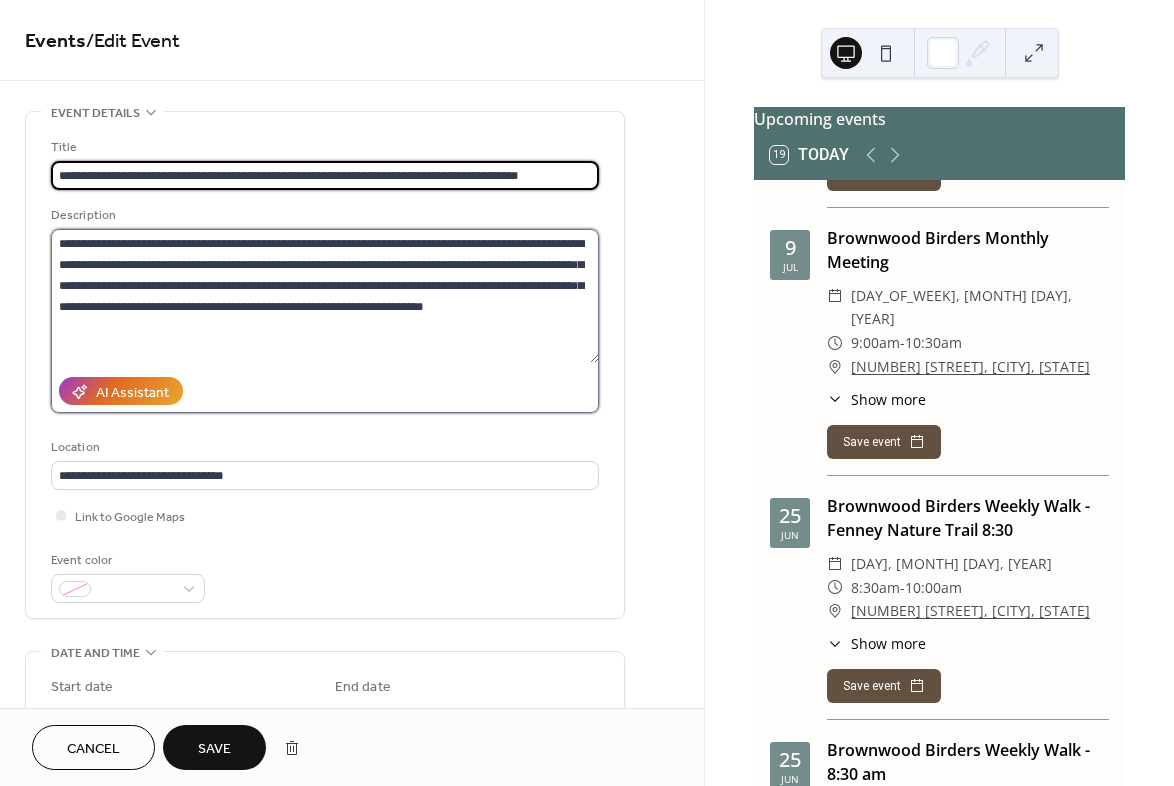 scroll, scrollTop: 0, scrollLeft: 0, axis: both 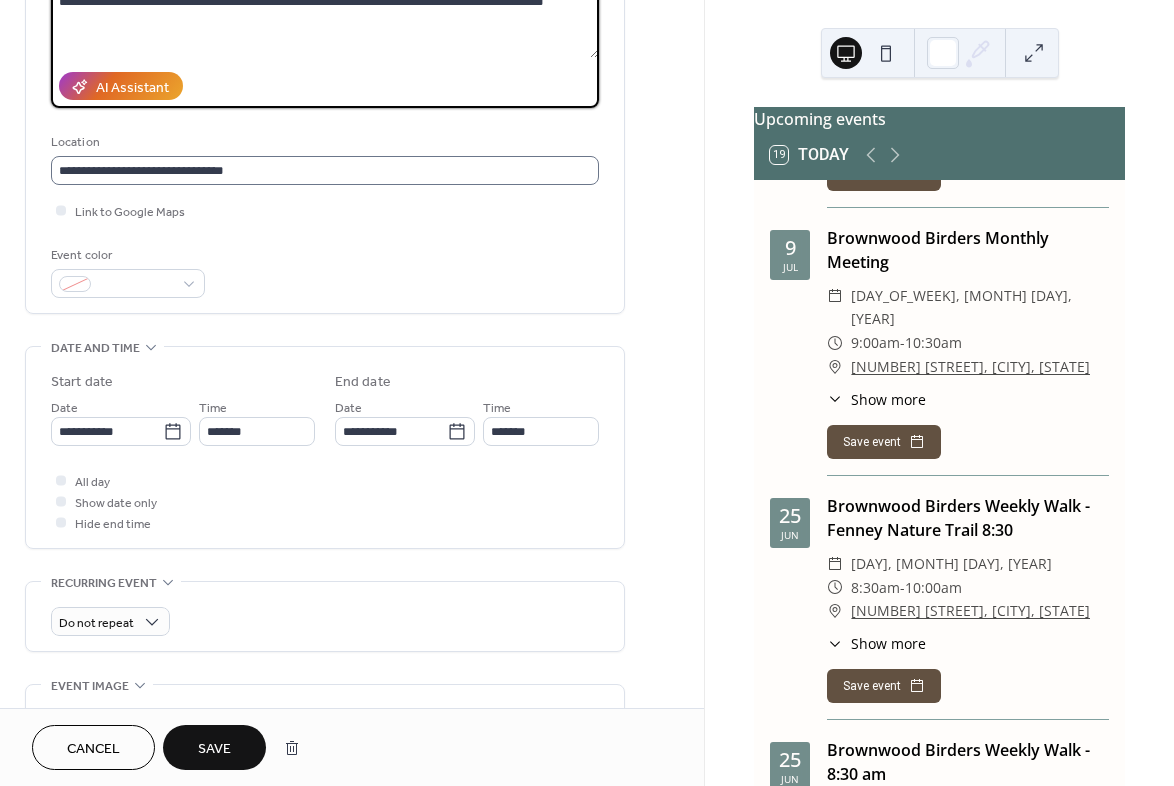 type on "**********" 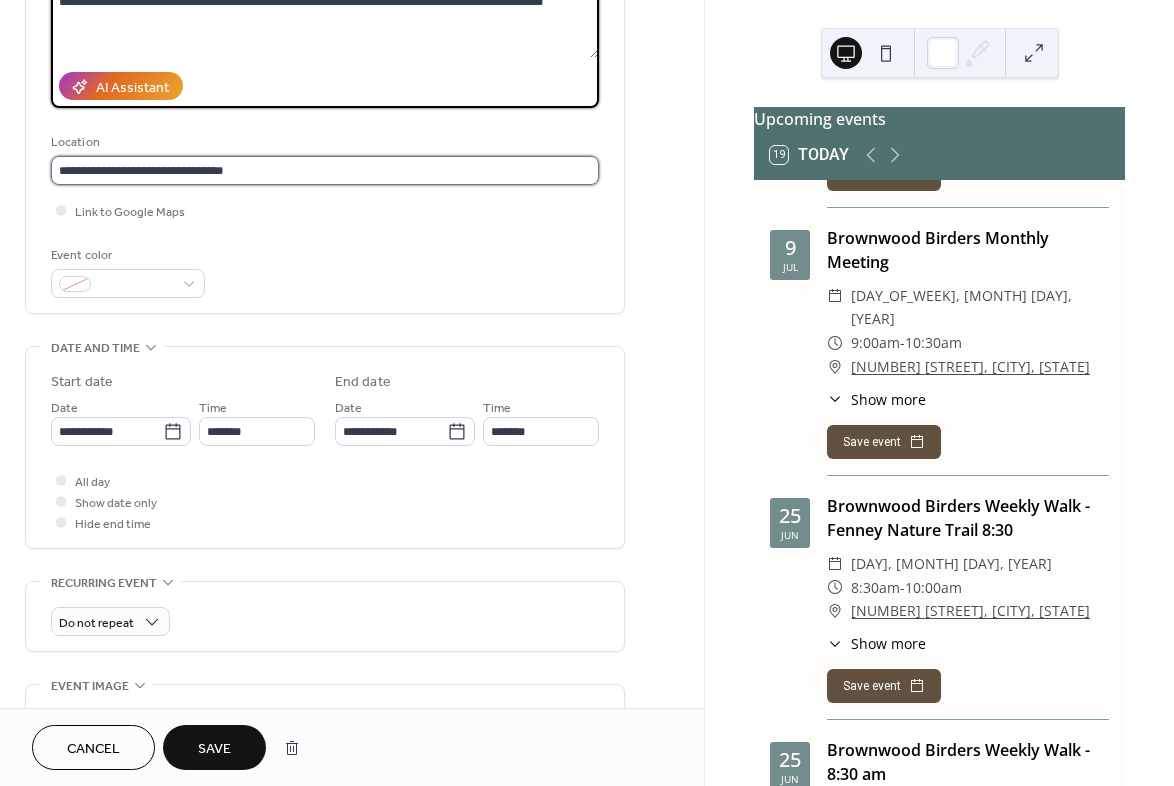 click on "**********" at bounding box center (325, 170) 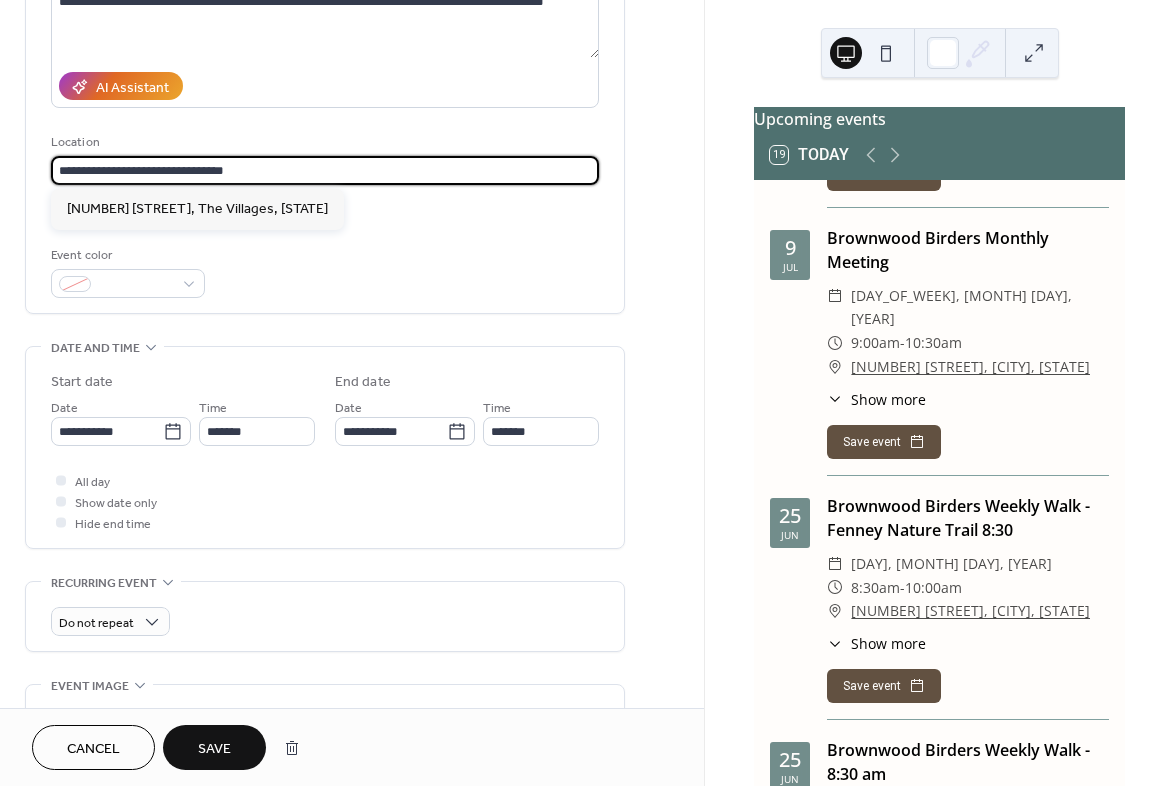 scroll, scrollTop: 1, scrollLeft: 0, axis: vertical 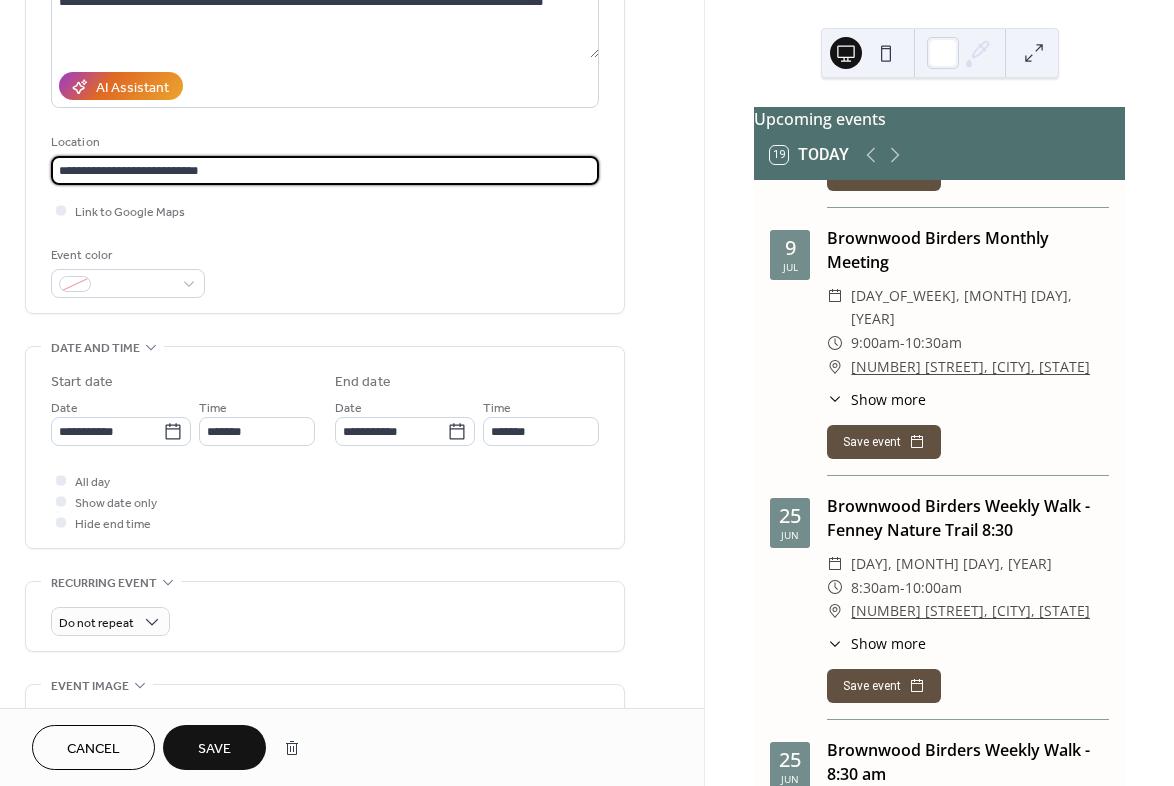 drag, startPoint x: 285, startPoint y: 184, endPoint x: 22, endPoint y: 186, distance: 263.0076 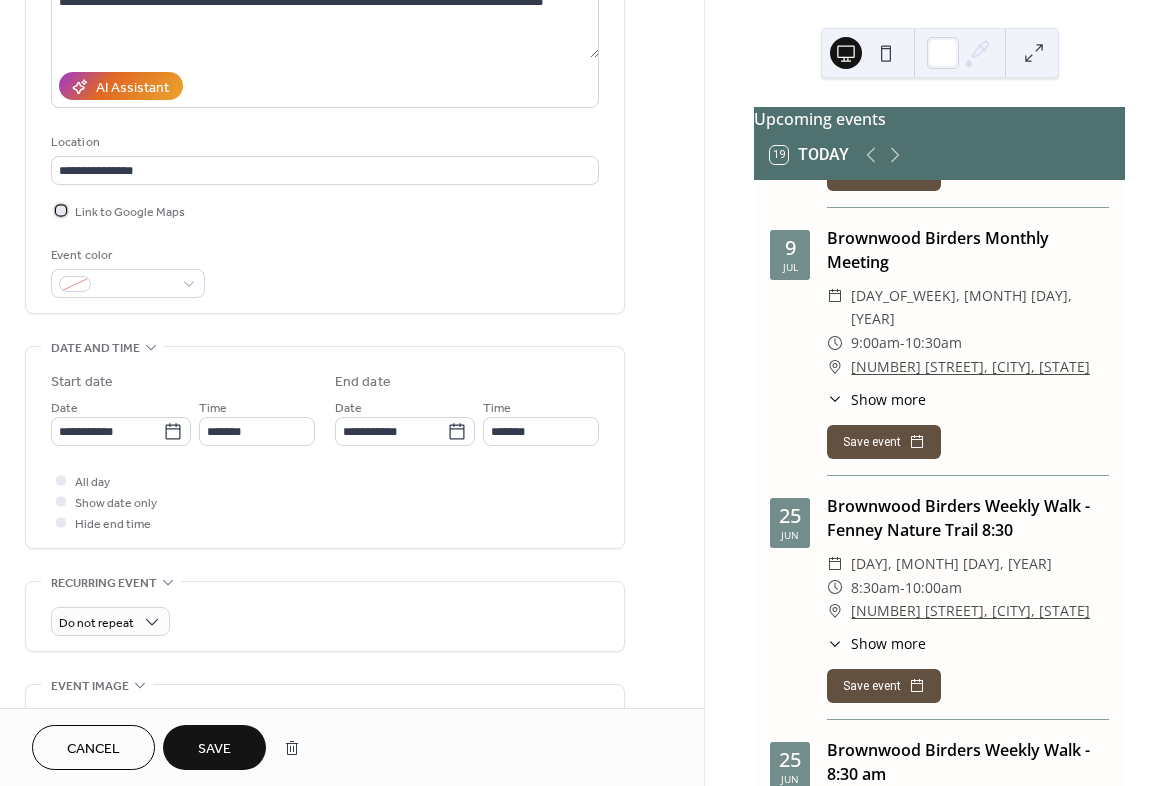 scroll, scrollTop: 0, scrollLeft: 0, axis: both 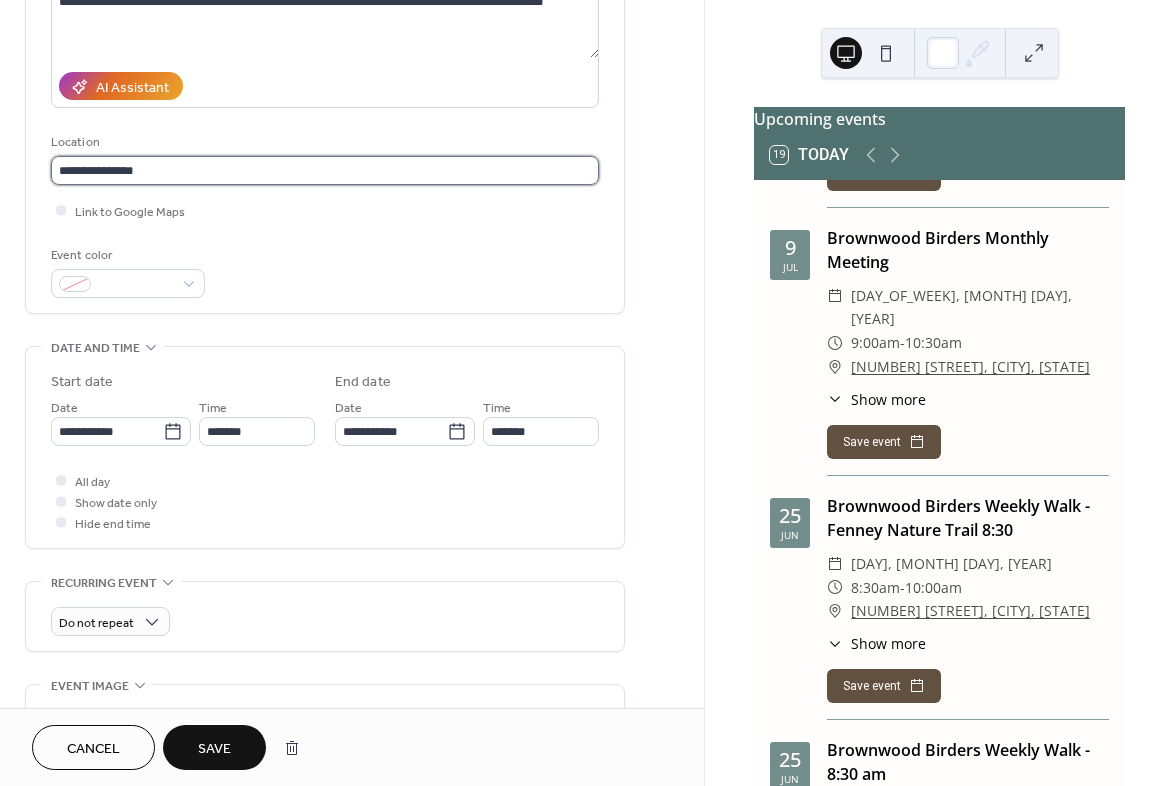click on "**********" at bounding box center [325, 170] 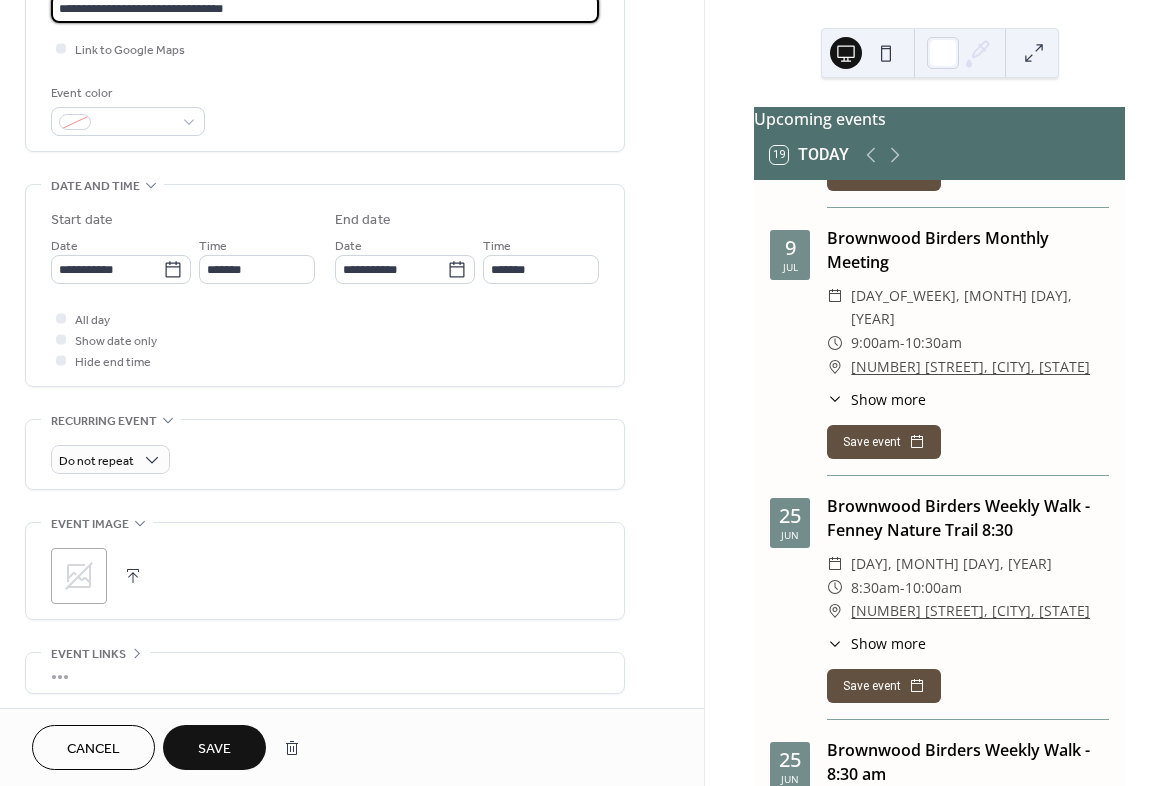 scroll, scrollTop: 705, scrollLeft: 0, axis: vertical 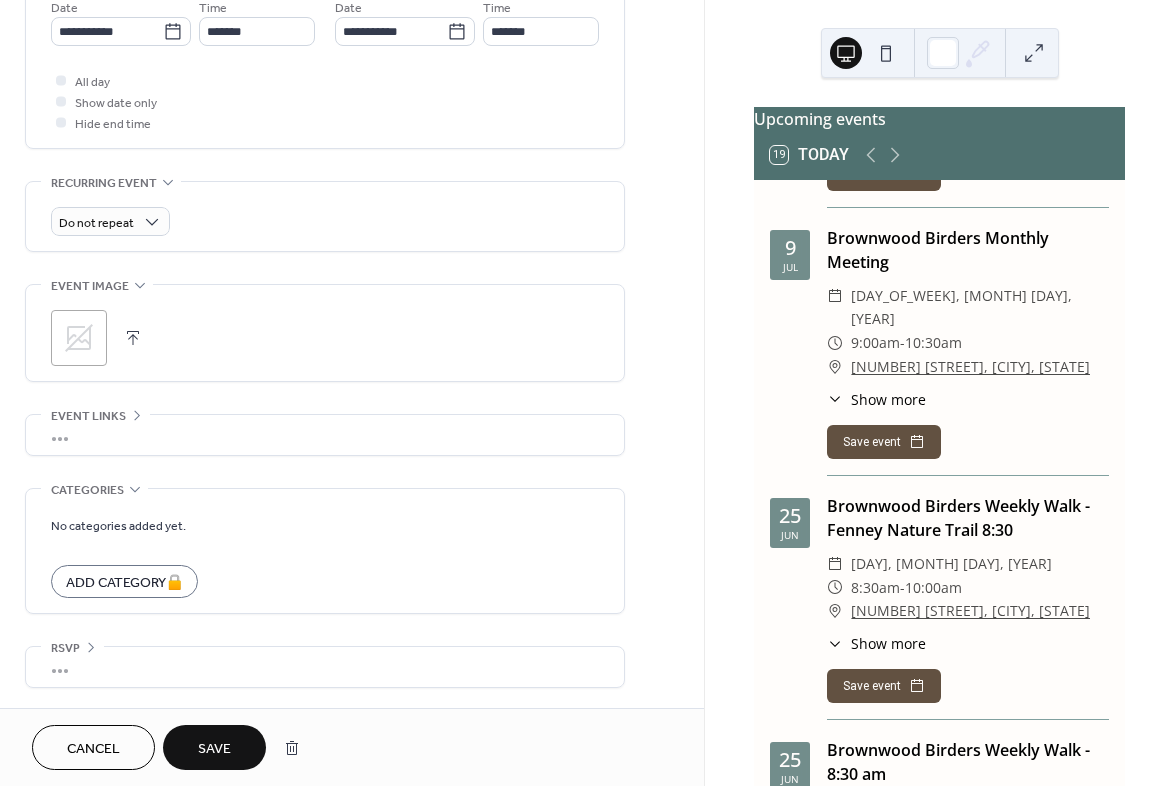 type on "**********" 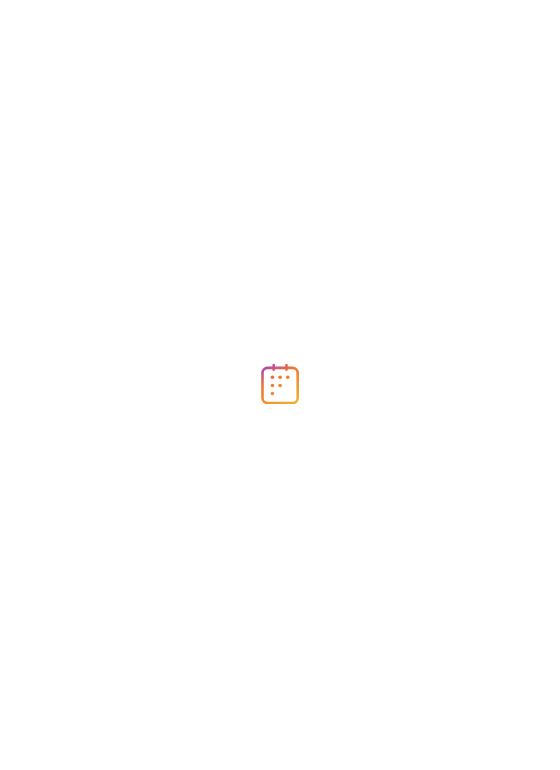 scroll, scrollTop: 0, scrollLeft: 0, axis: both 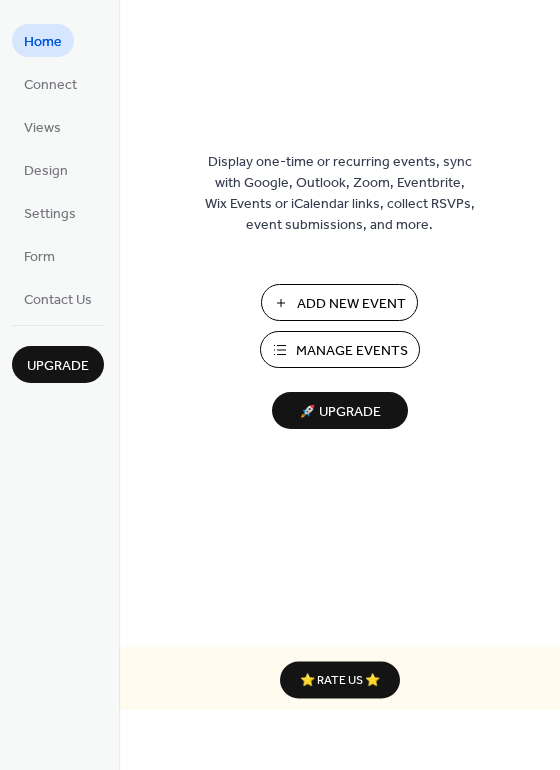 click on "Manage Events" at bounding box center (352, 351) 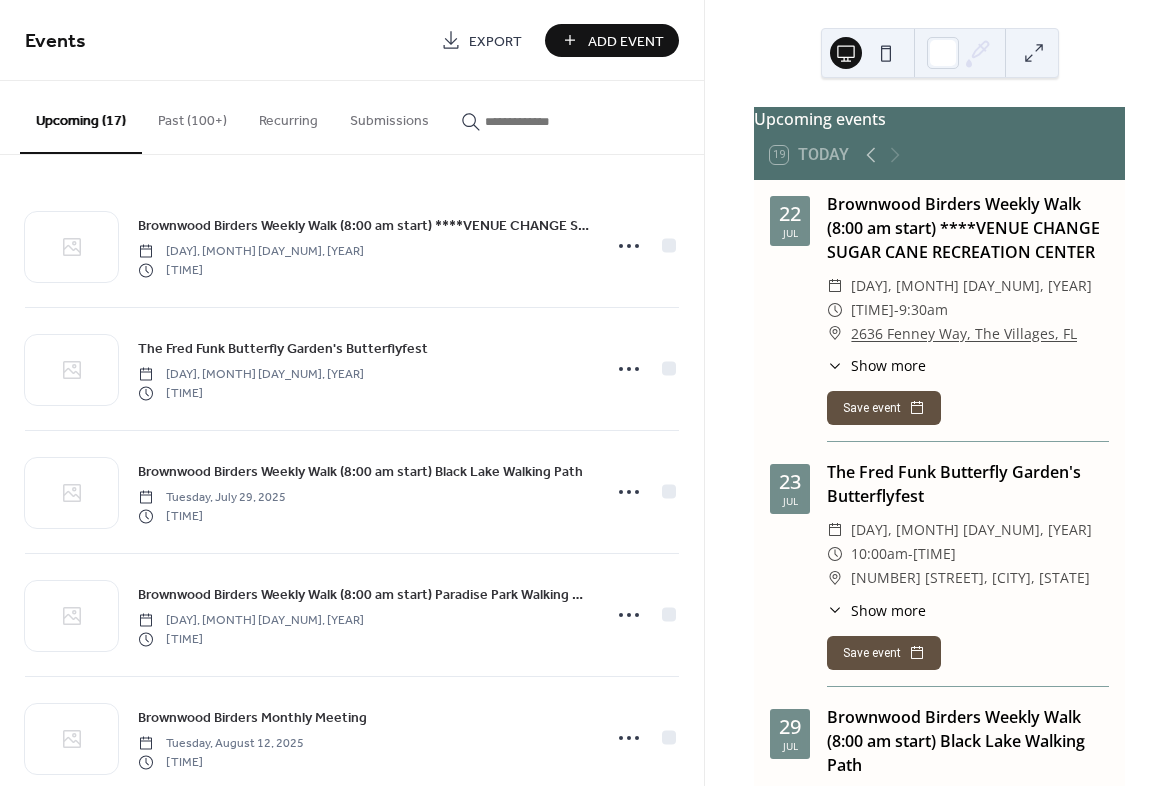 scroll, scrollTop: 0, scrollLeft: 0, axis: both 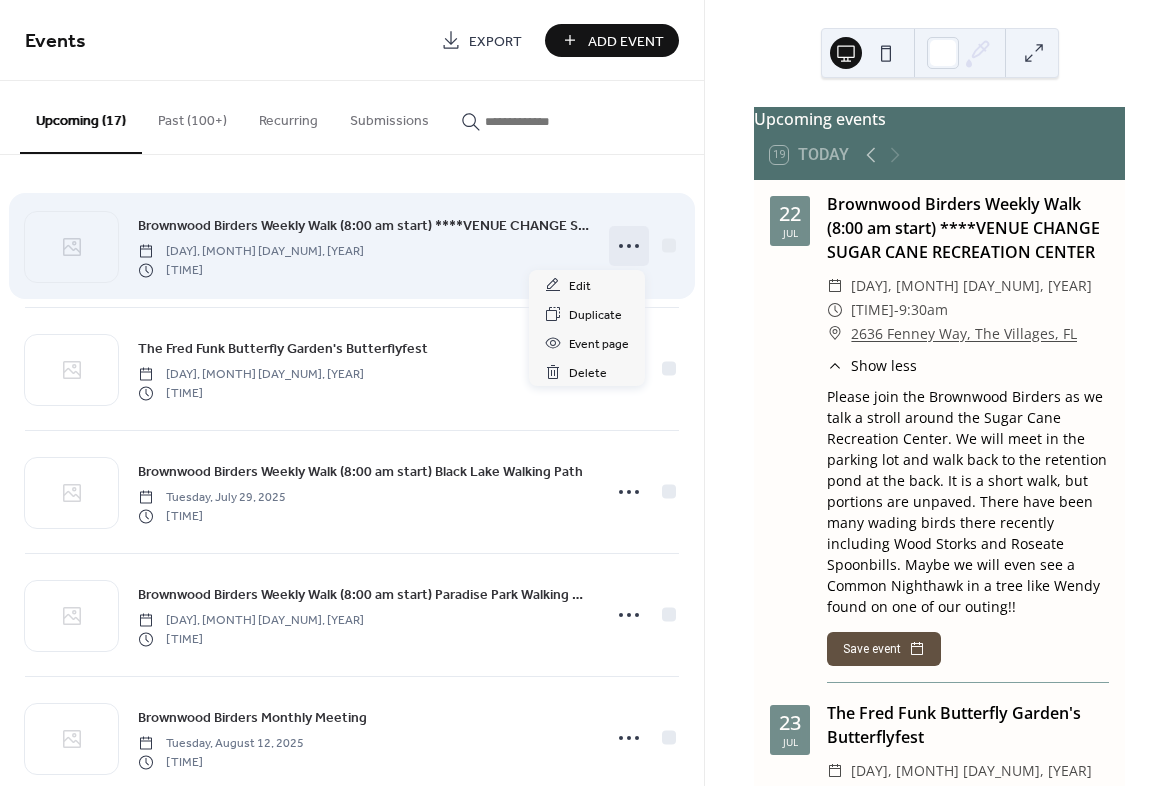 click 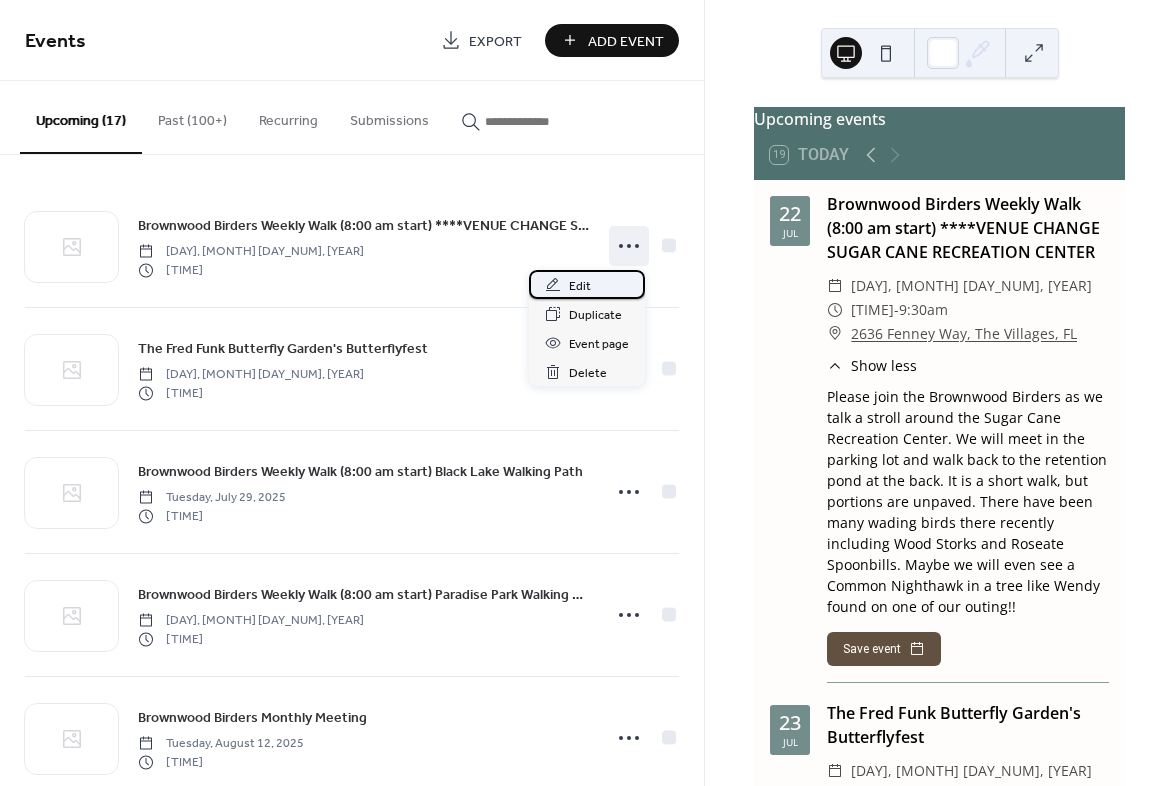 click on "Edit" at bounding box center [580, 286] 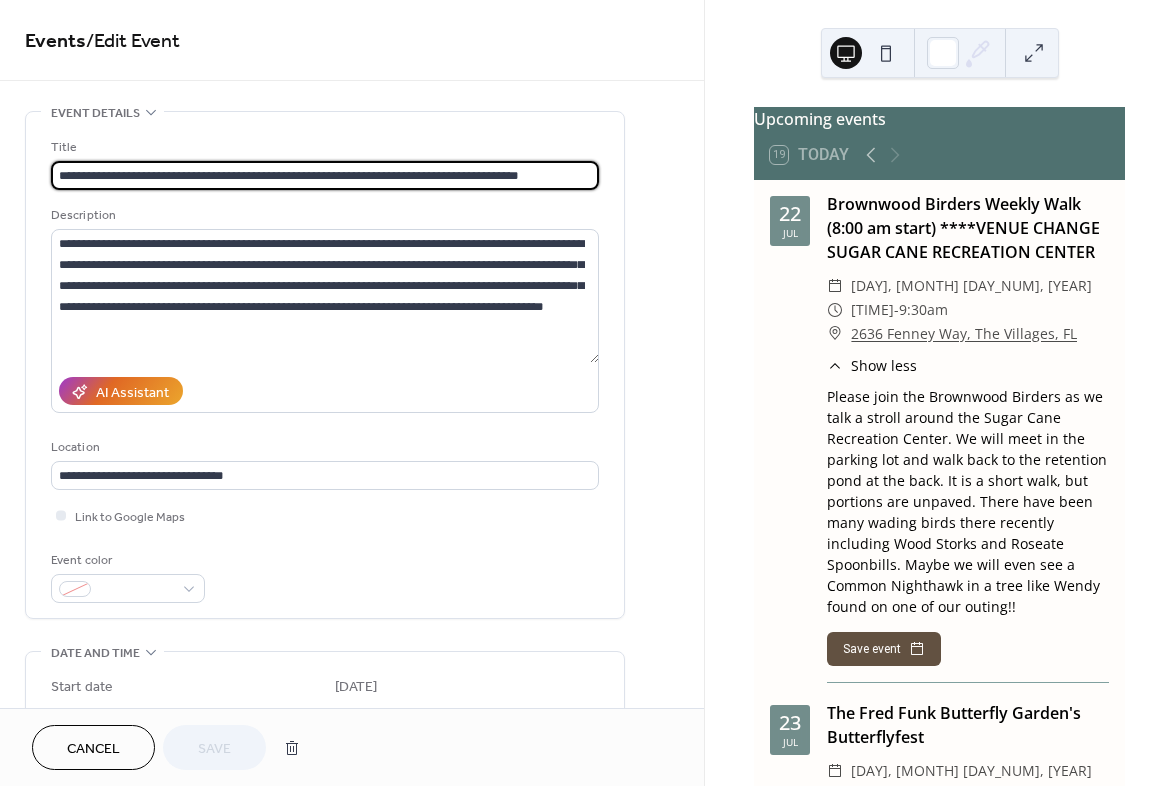 scroll, scrollTop: 0, scrollLeft: 33, axis: horizontal 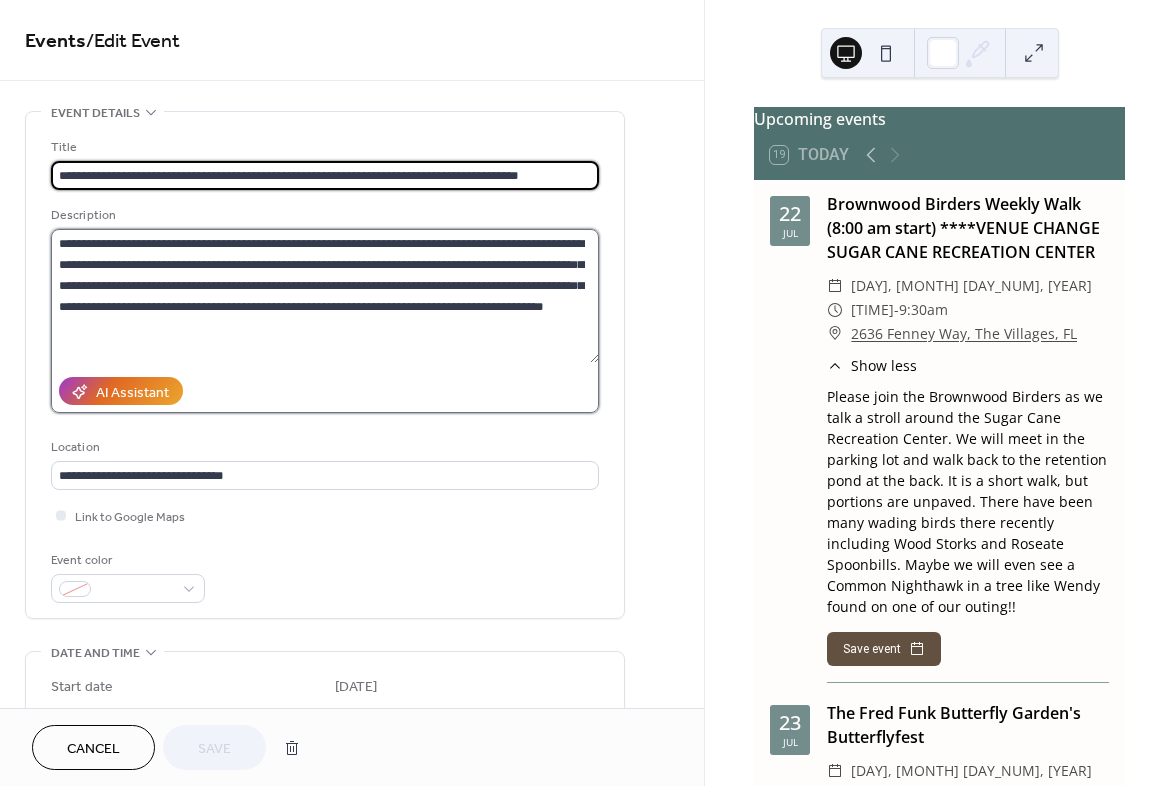 click on "**********" at bounding box center [325, 296] 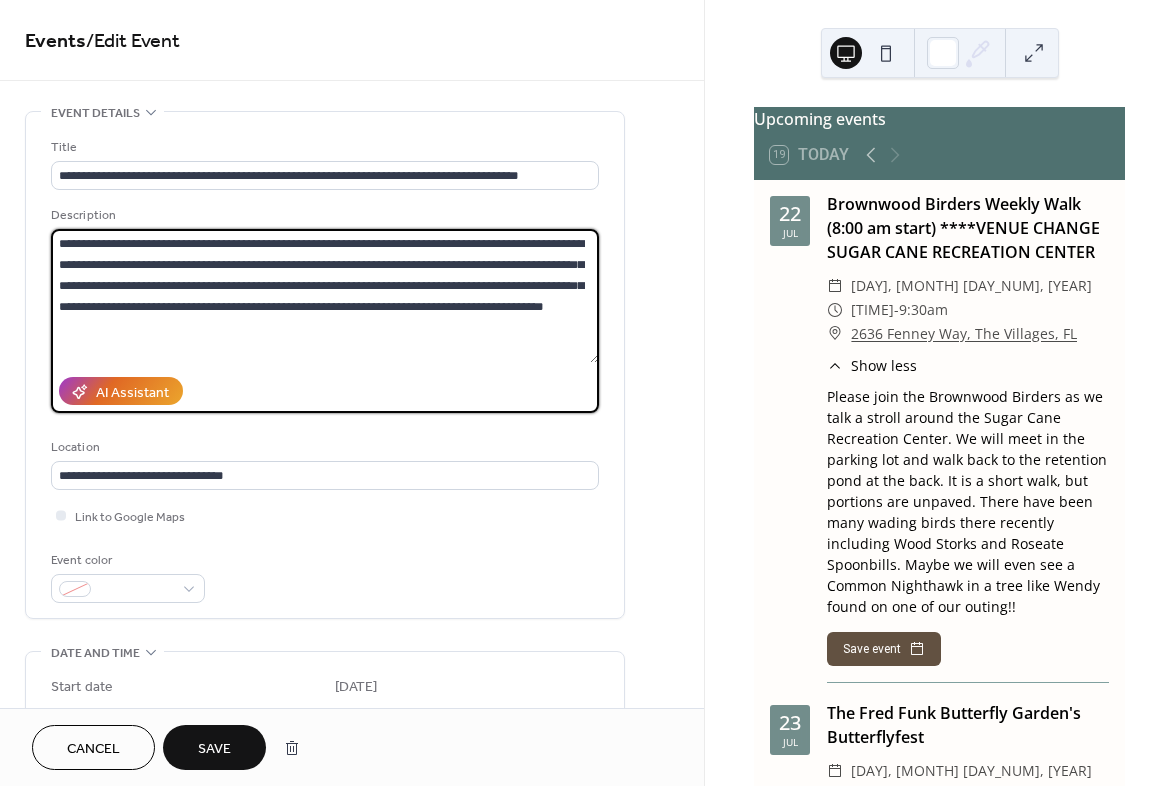 type on "**********" 